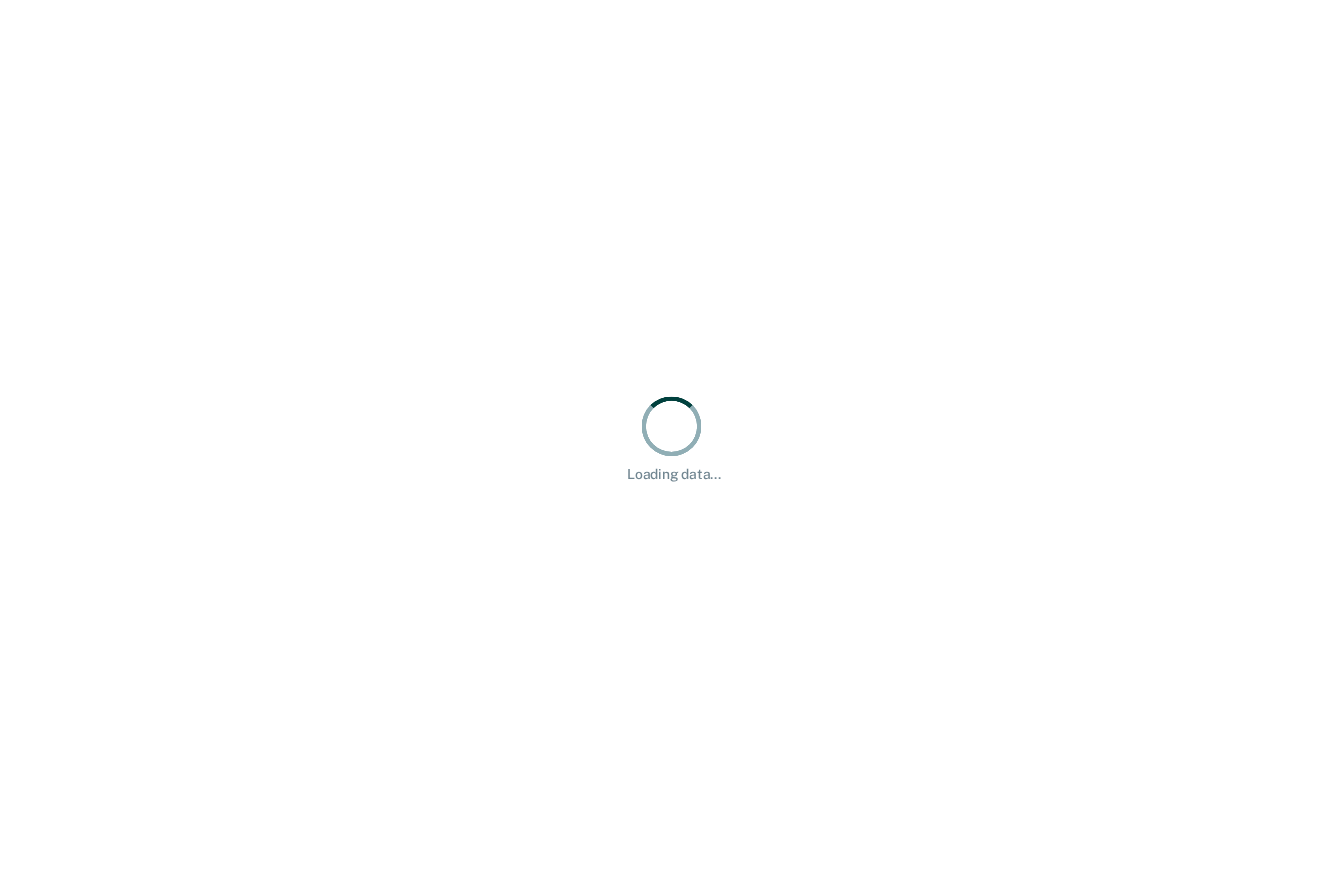 scroll, scrollTop: 0, scrollLeft: 0, axis: both 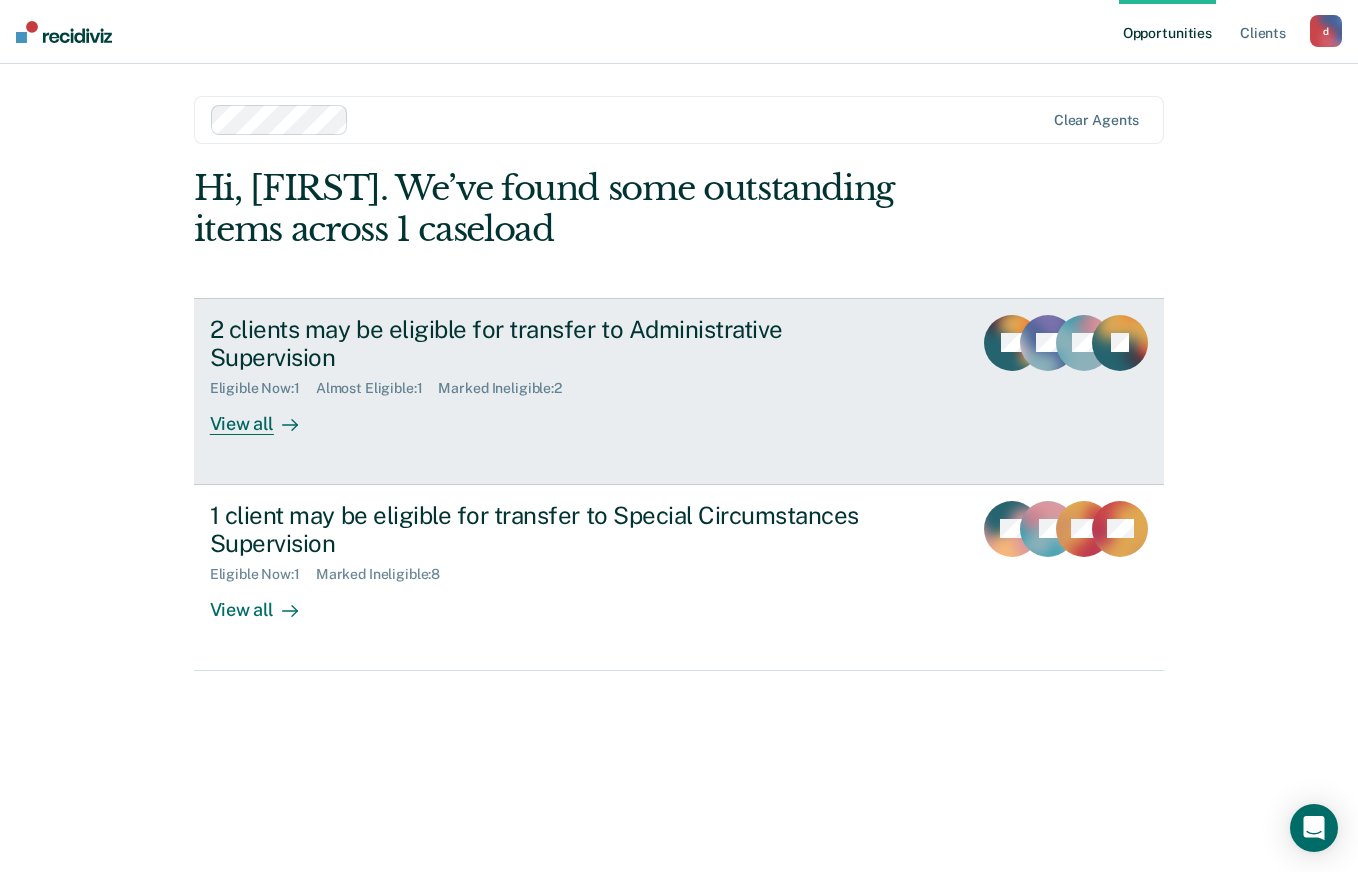 click on "View all" at bounding box center (266, 416) 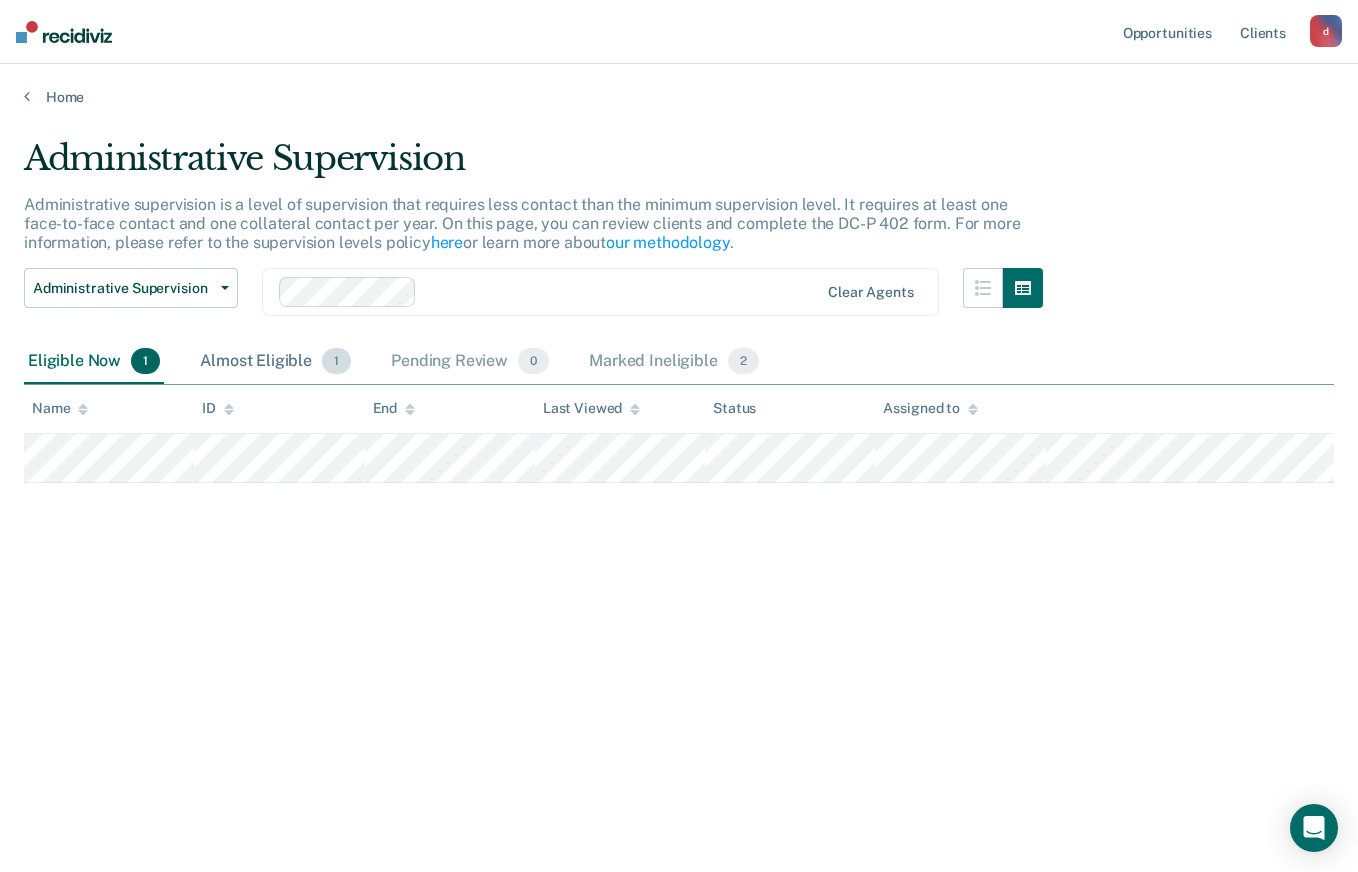 click on "Almost Eligible 1" at bounding box center [275, 362] 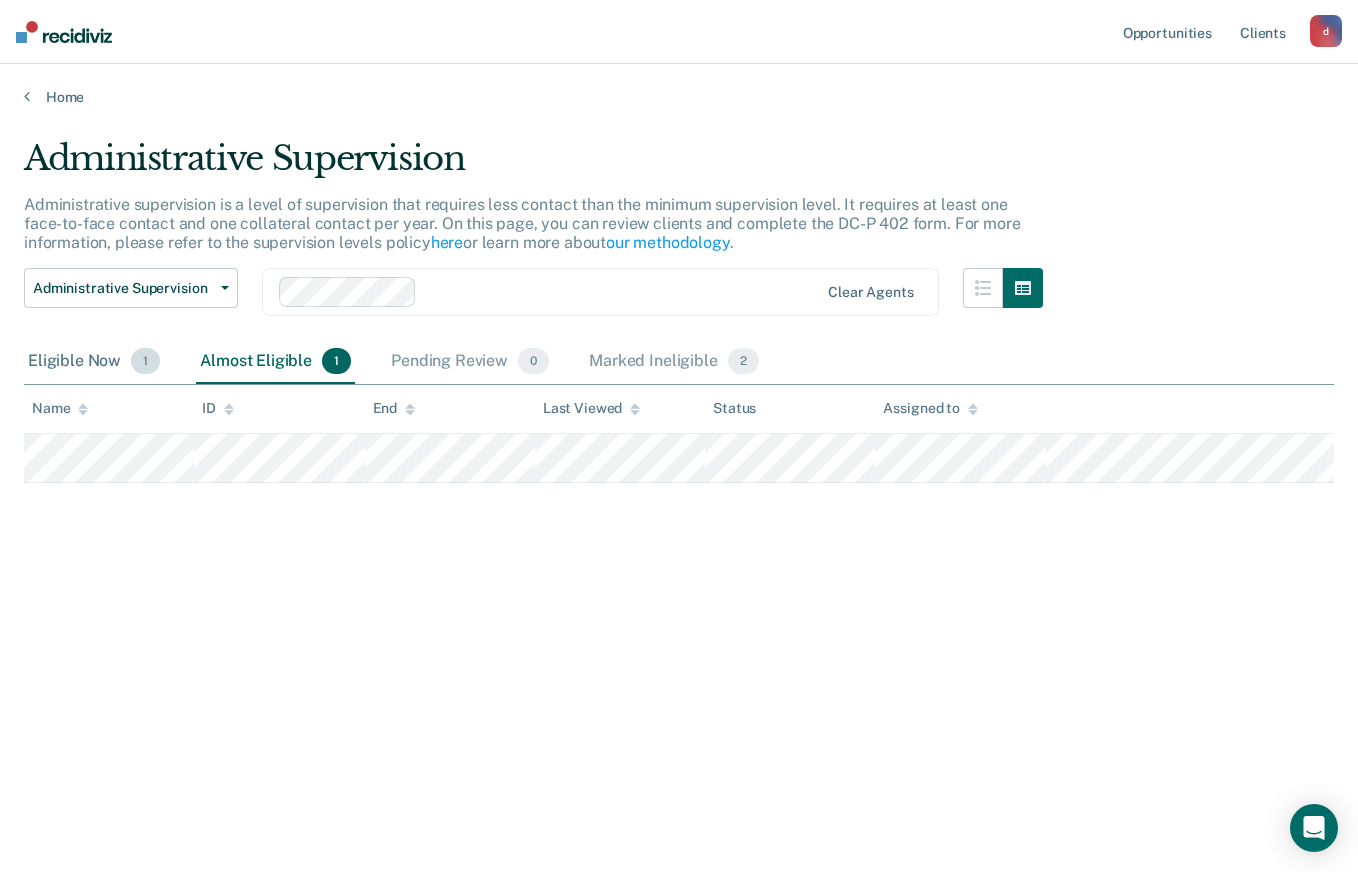 click on "Eligible Now 1" at bounding box center (94, 362) 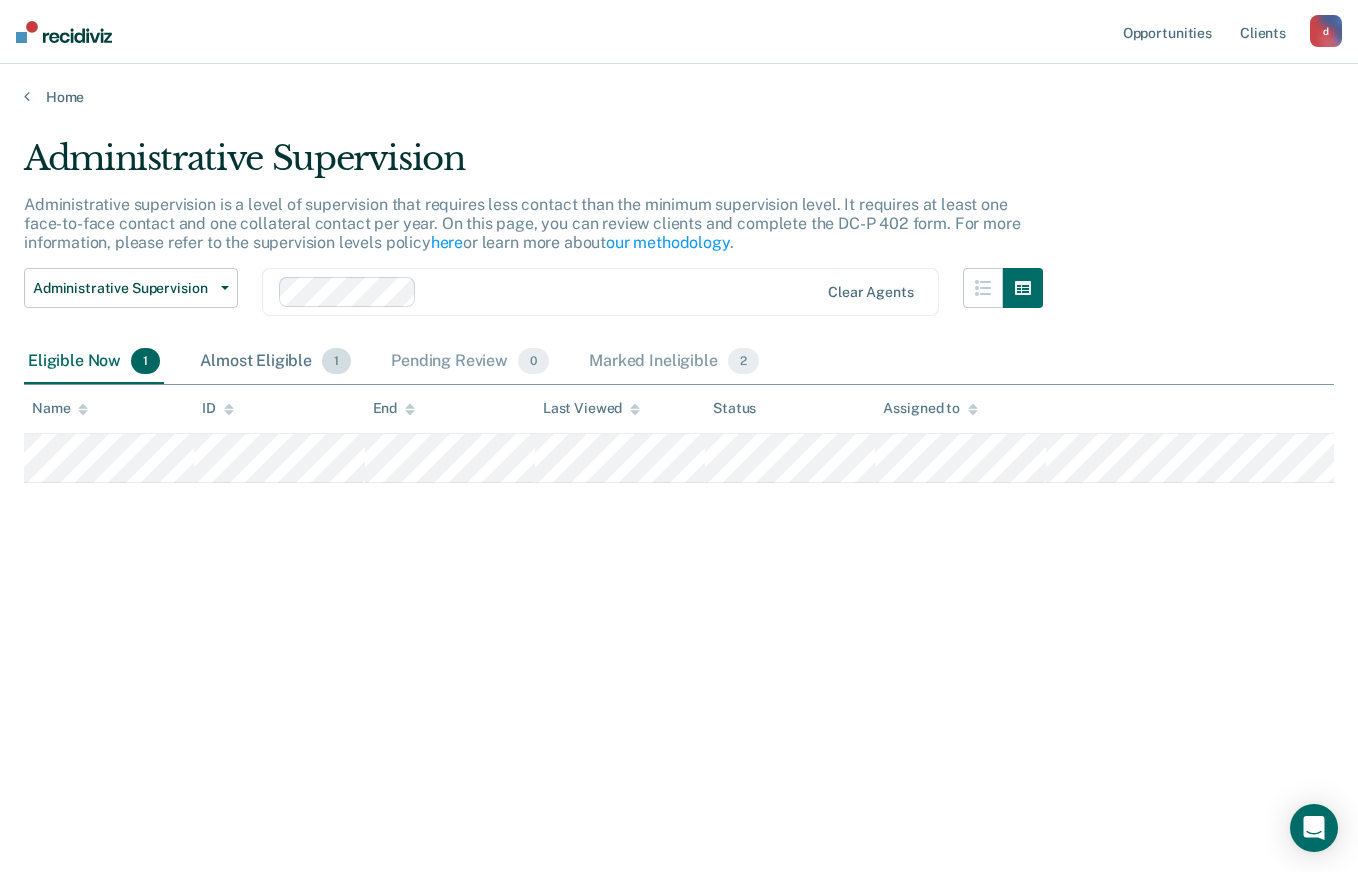 click on "Almost Eligible 1" at bounding box center [275, 362] 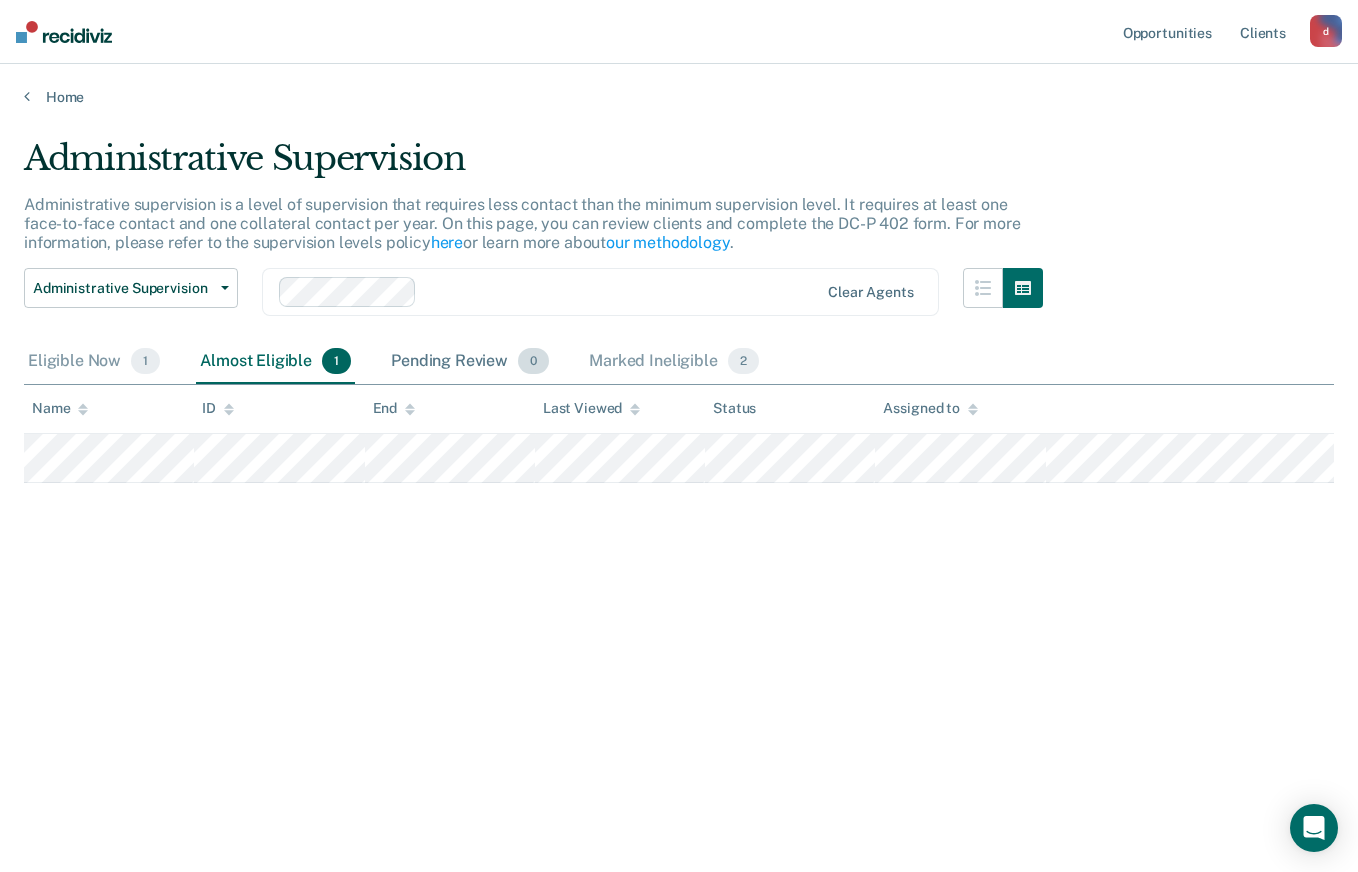 click on "Pending Review 0" at bounding box center (470, 362) 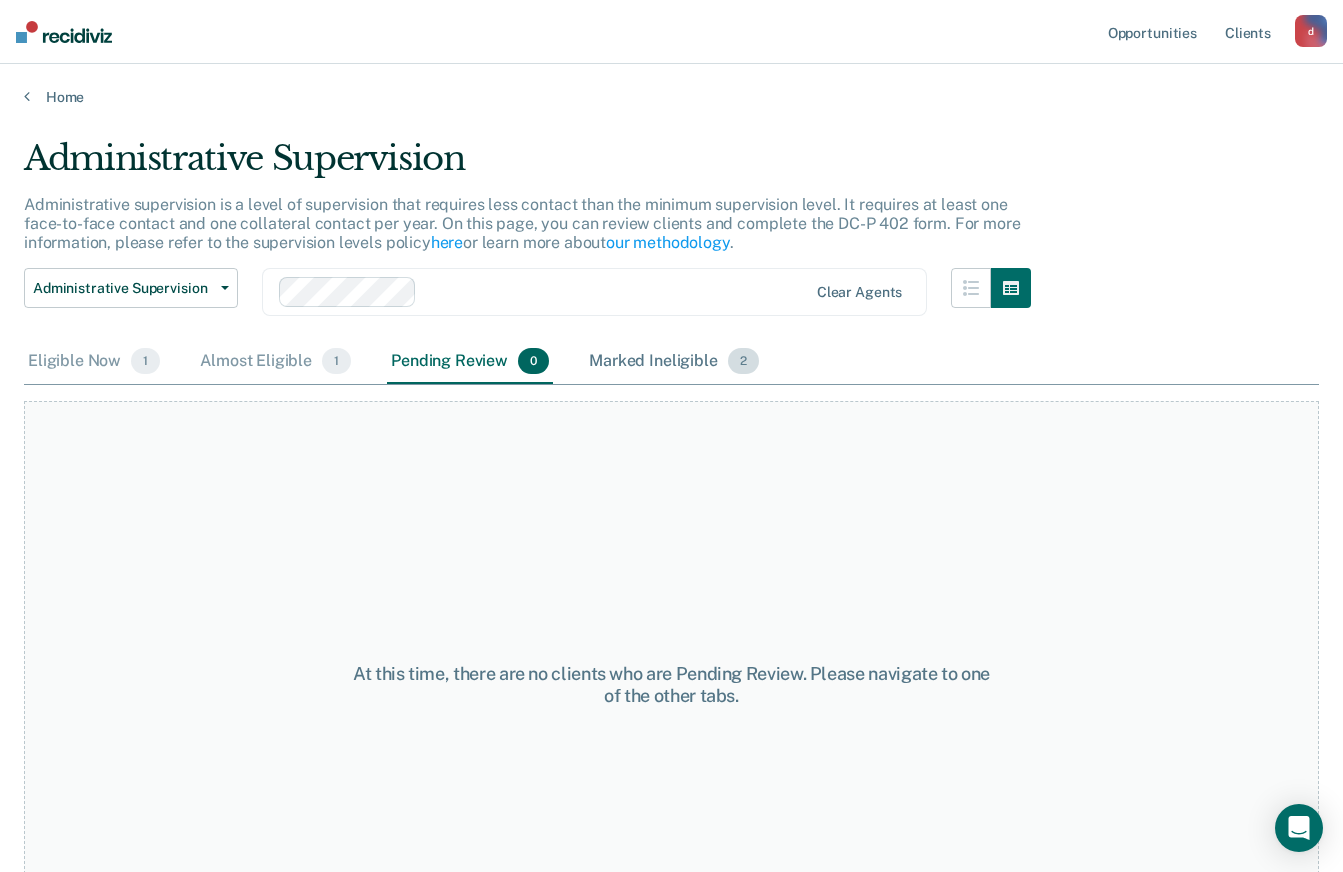 click on "Marked Ineligible 2" at bounding box center [674, 362] 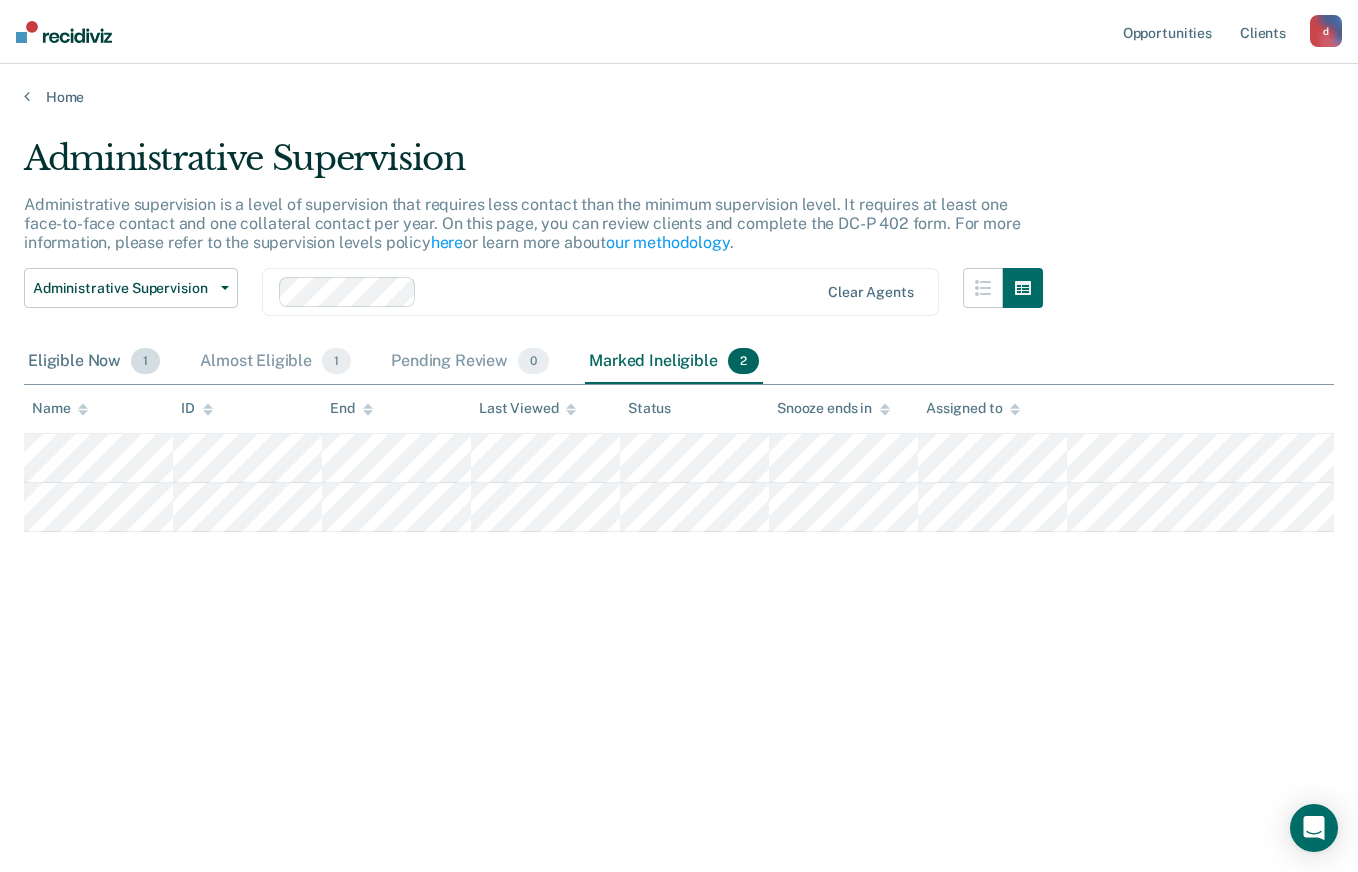 click on "Eligible Now 1" at bounding box center (94, 362) 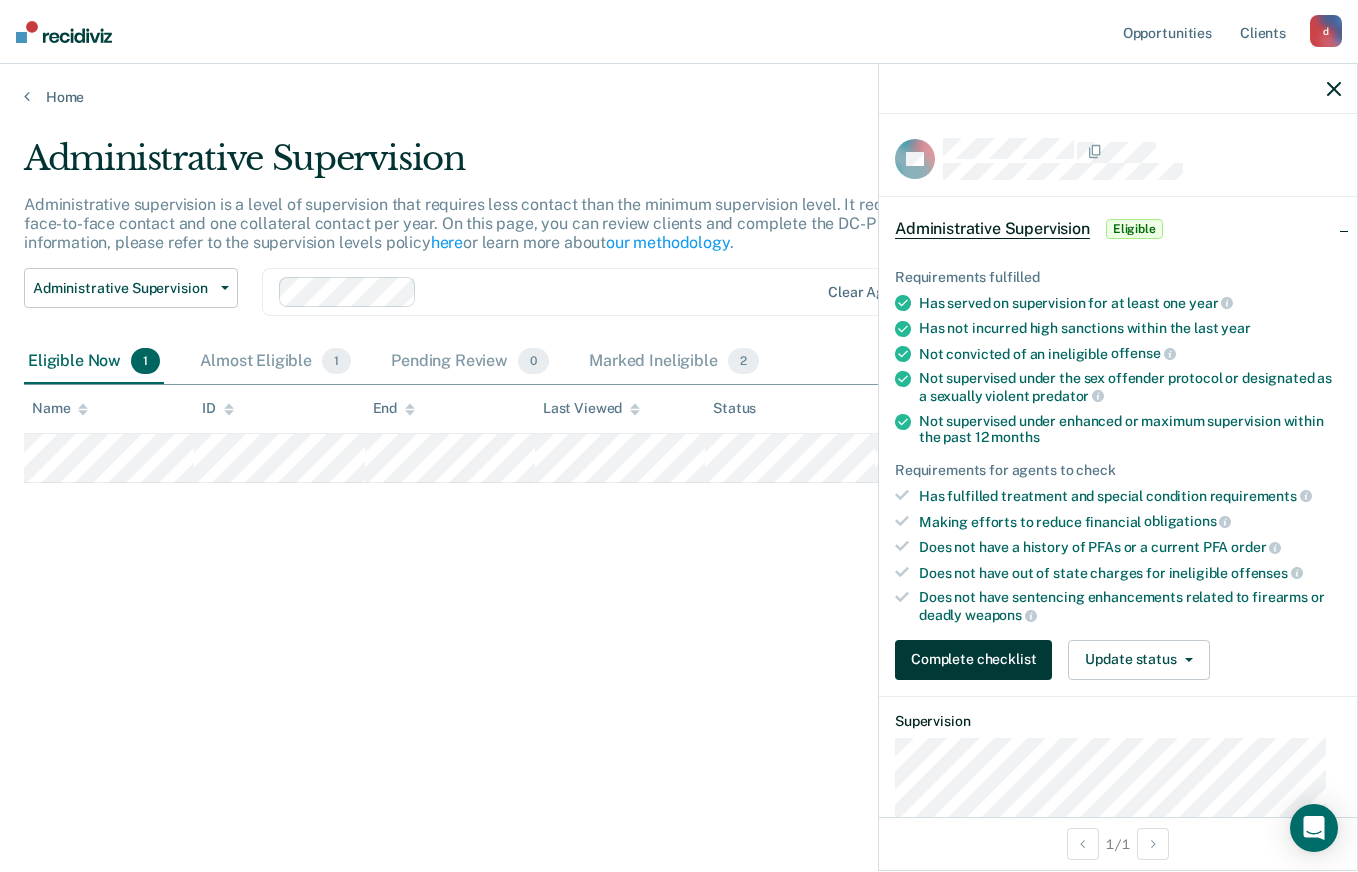 click on "Complete checklist" at bounding box center [973, 660] 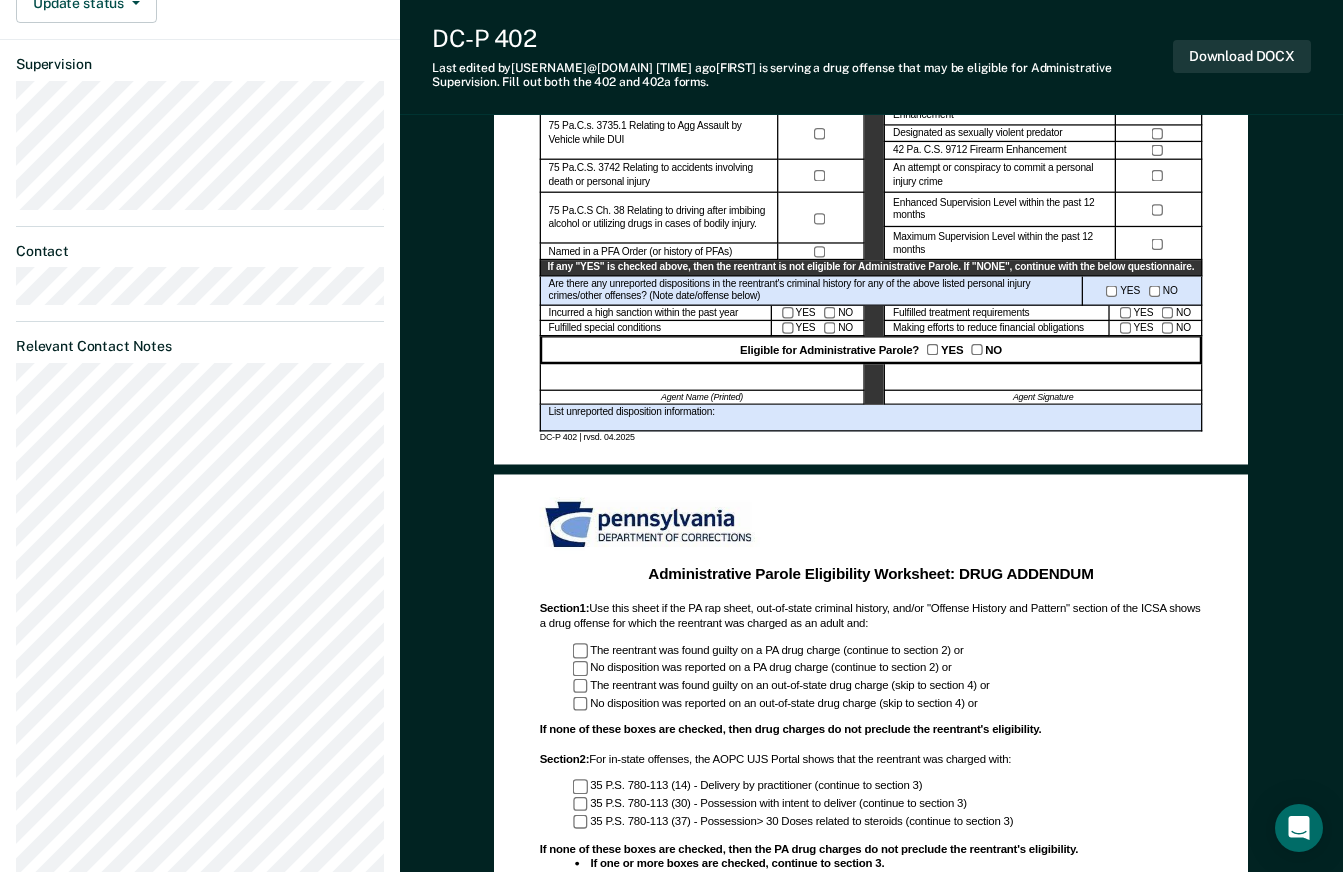 scroll, scrollTop: 700, scrollLeft: 0, axis: vertical 